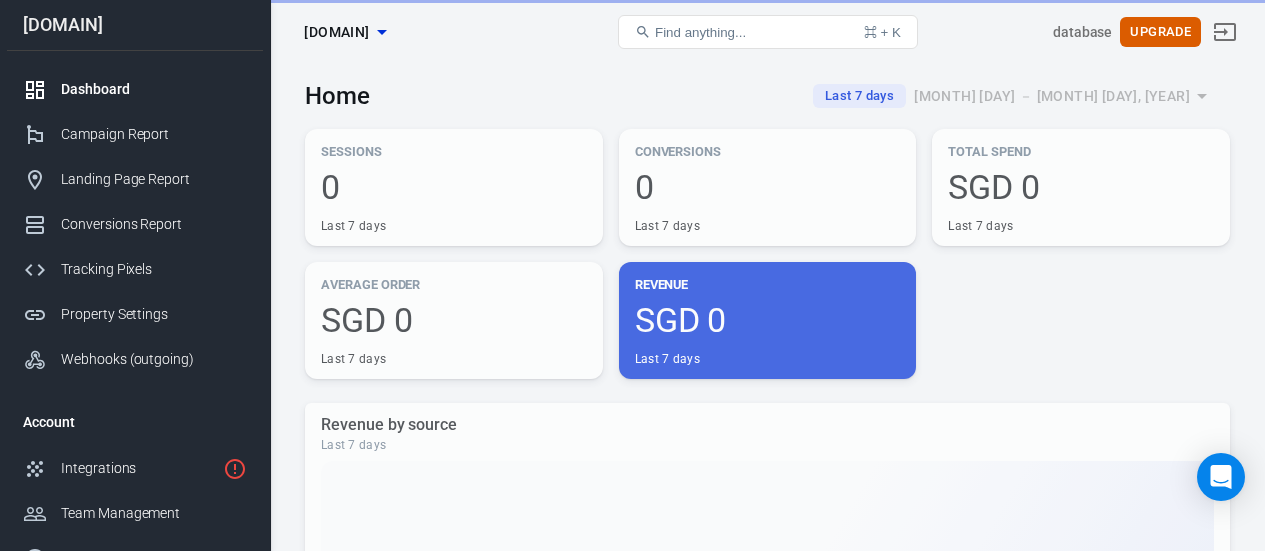 scroll, scrollTop: 90, scrollLeft: 0, axis: vertical 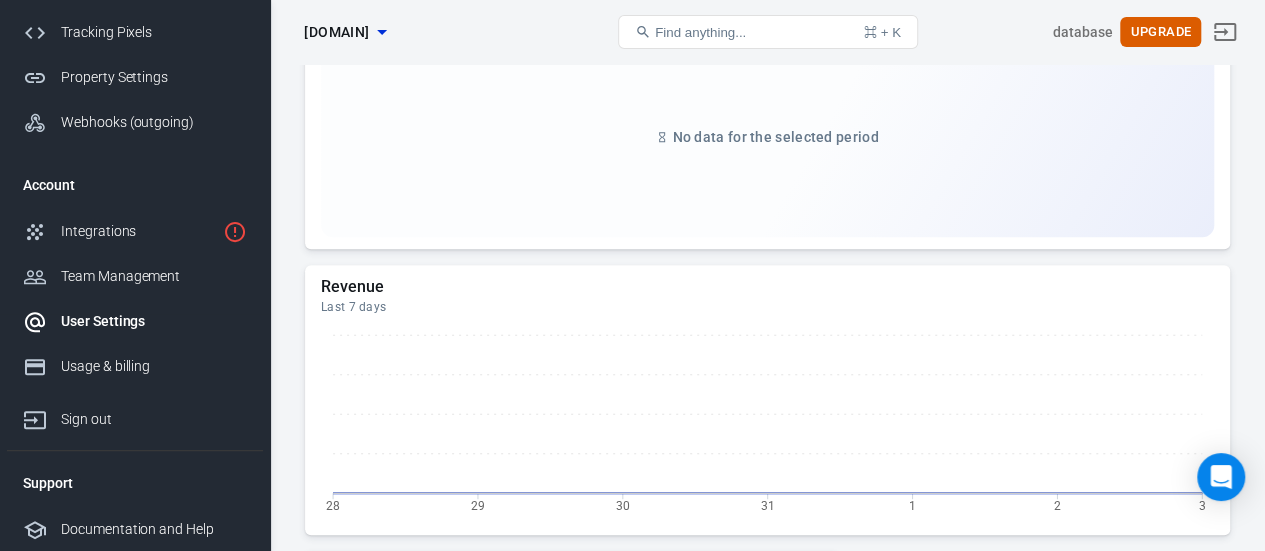 click on "User Settings" at bounding box center (135, 321) 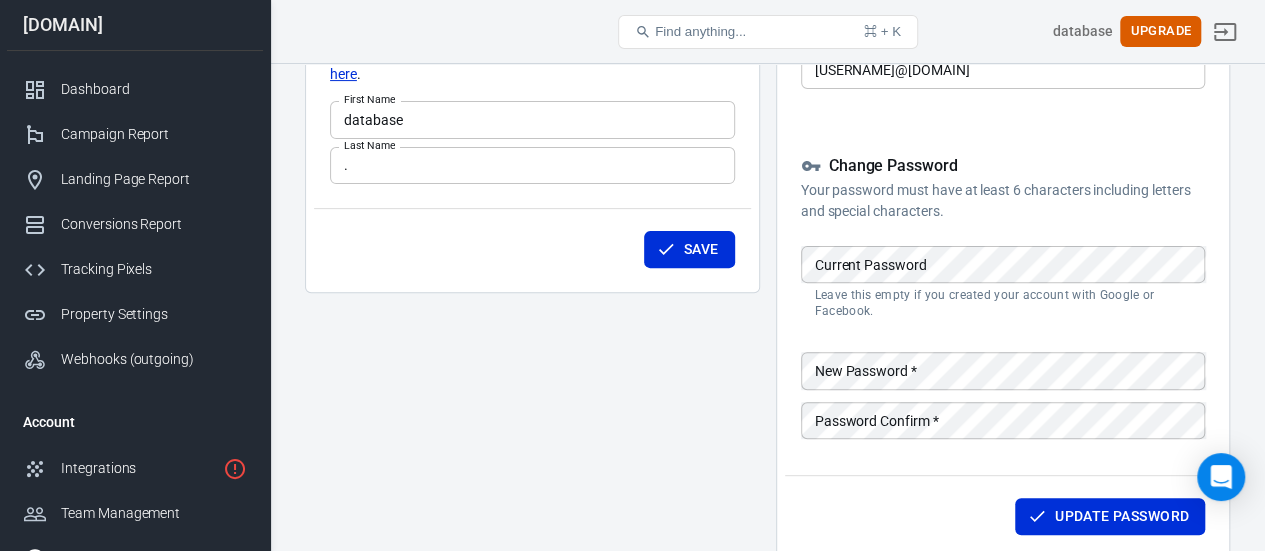 scroll, scrollTop: 208, scrollLeft: 0, axis: vertical 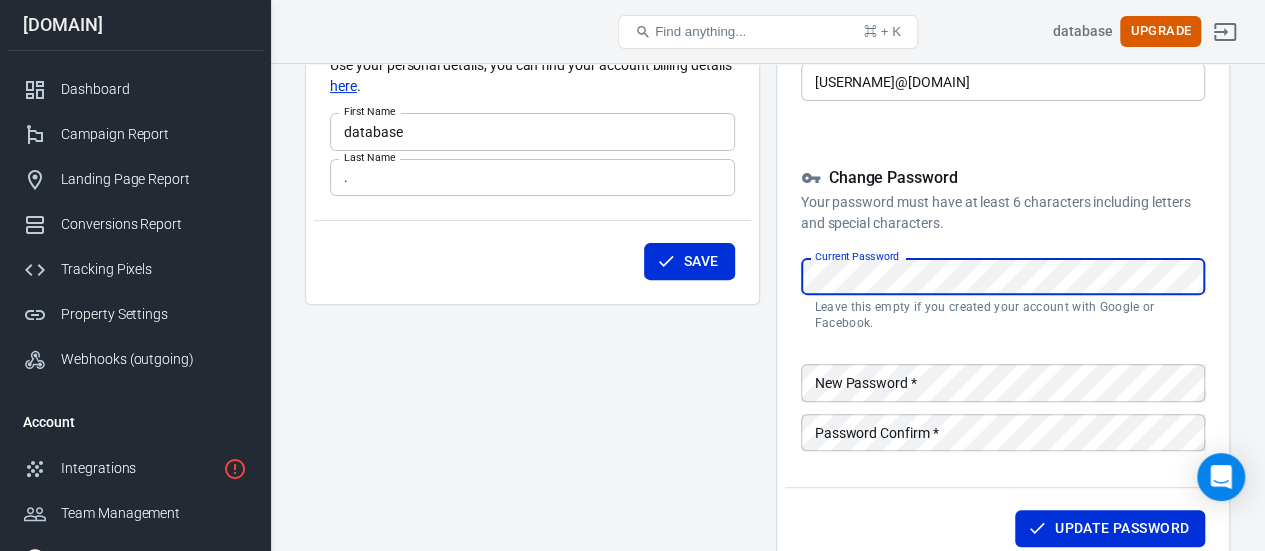 click on "New Password   * New Password   *" at bounding box center (1003, 382) 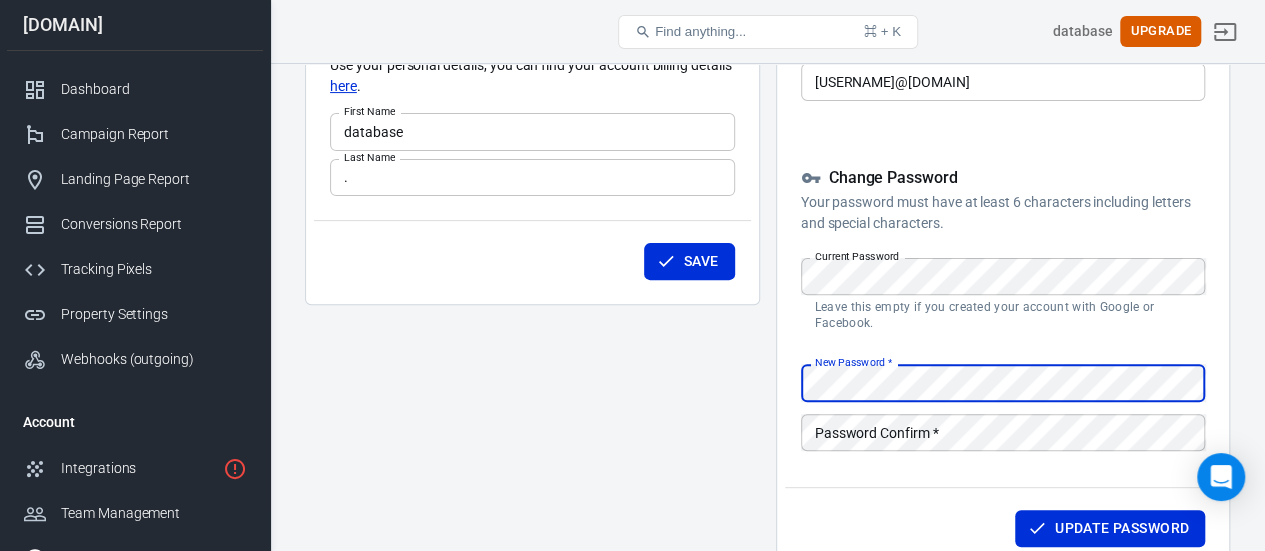 click on "Password Confirm   * Password Confirm   *" at bounding box center [1003, 432] 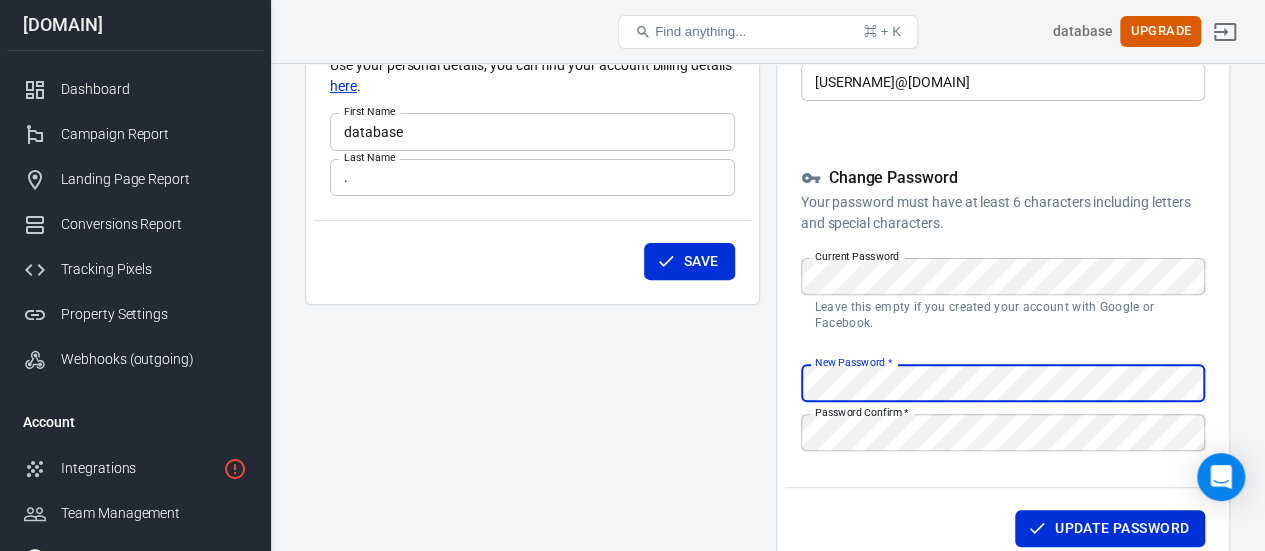 scroll, scrollTop: 328, scrollLeft: 0, axis: vertical 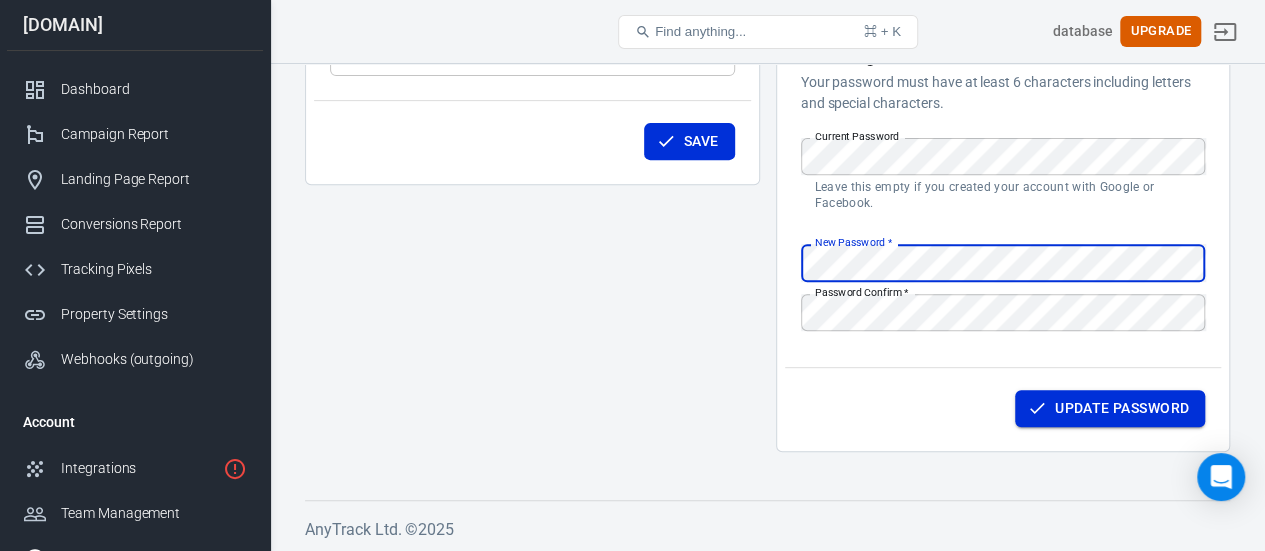 click on "Update Password" at bounding box center [1110, 408] 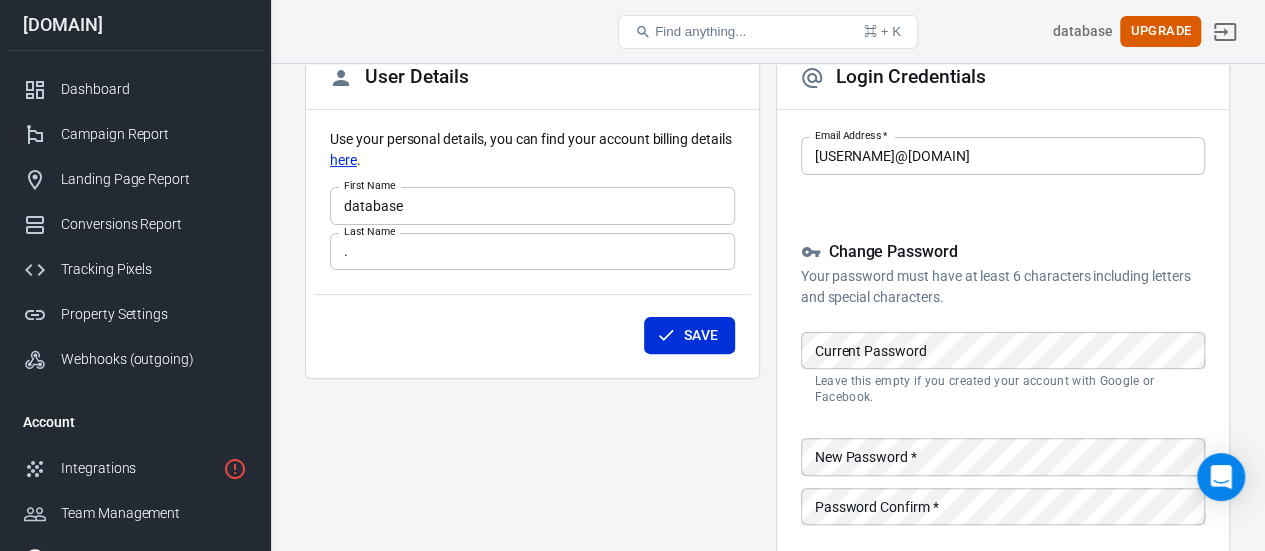 scroll, scrollTop: 328, scrollLeft: 0, axis: vertical 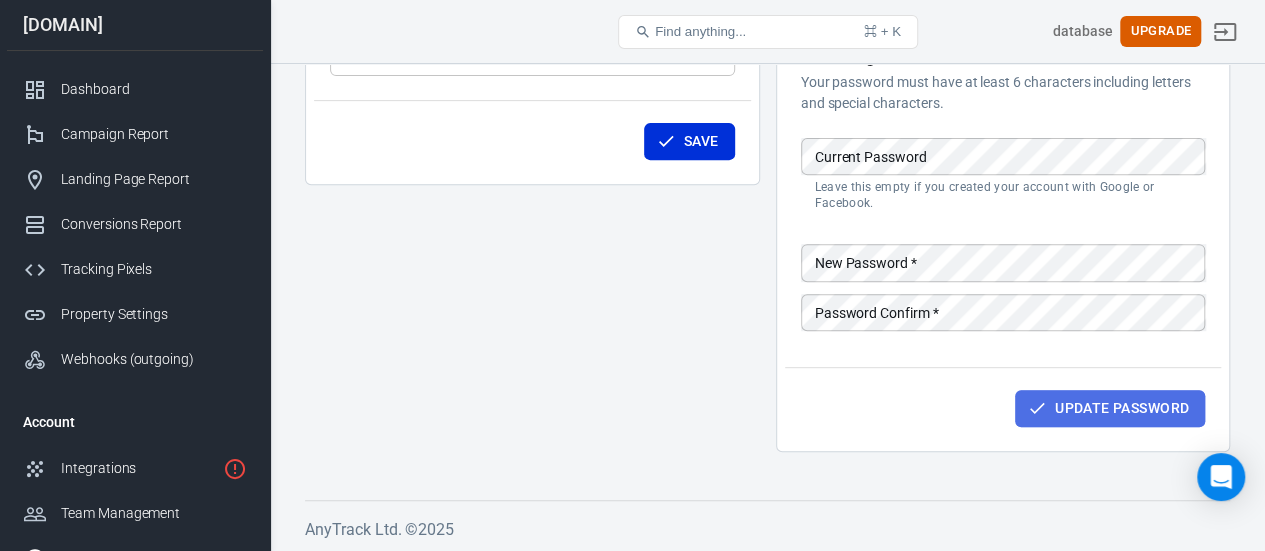 click on "Update Password" at bounding box center (1110, 408) 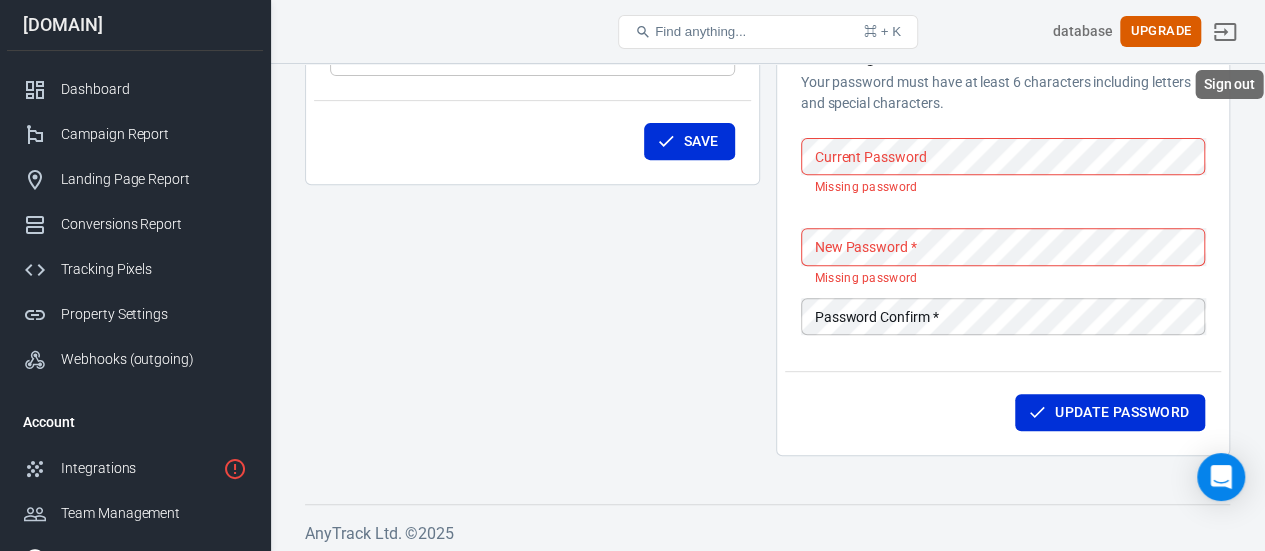 click at bounding box center (1225, 32) 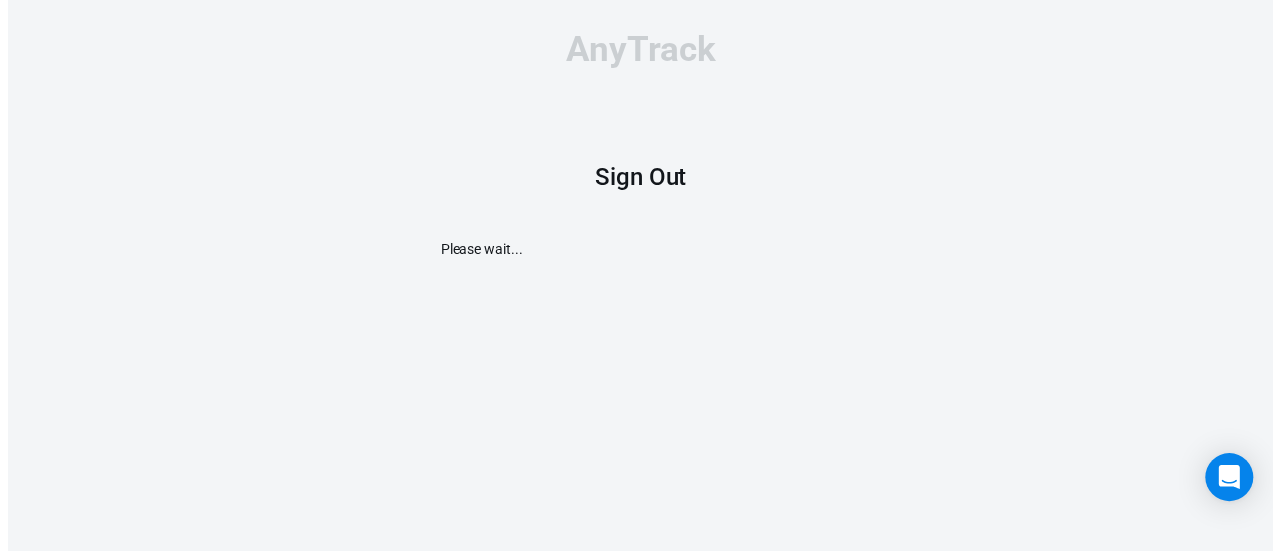 scroll, scrollTop: 0, scrollLeft: 0, axis: both 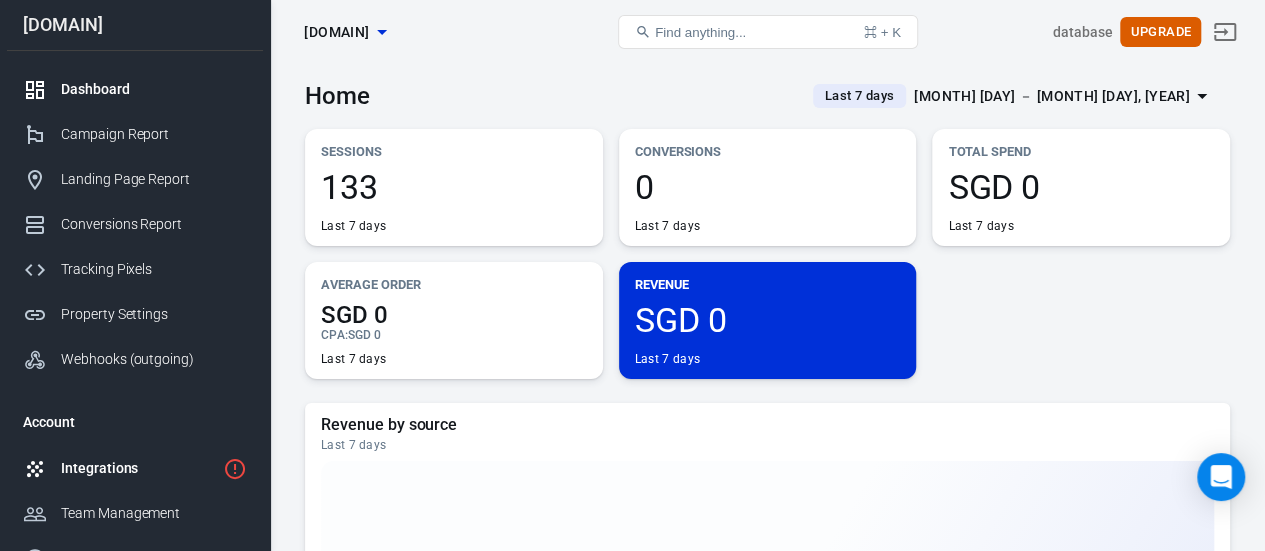 click on "Integrations" at bounding box center (138, 468) 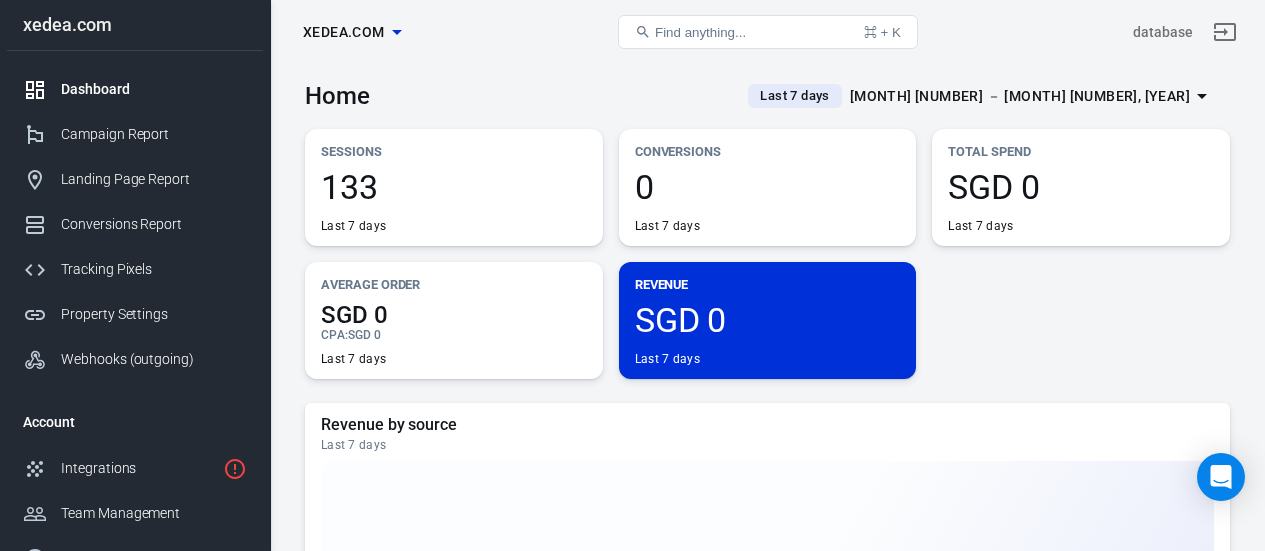 scroll, scrollTop: 0, scrollLeft: 0, axis: both 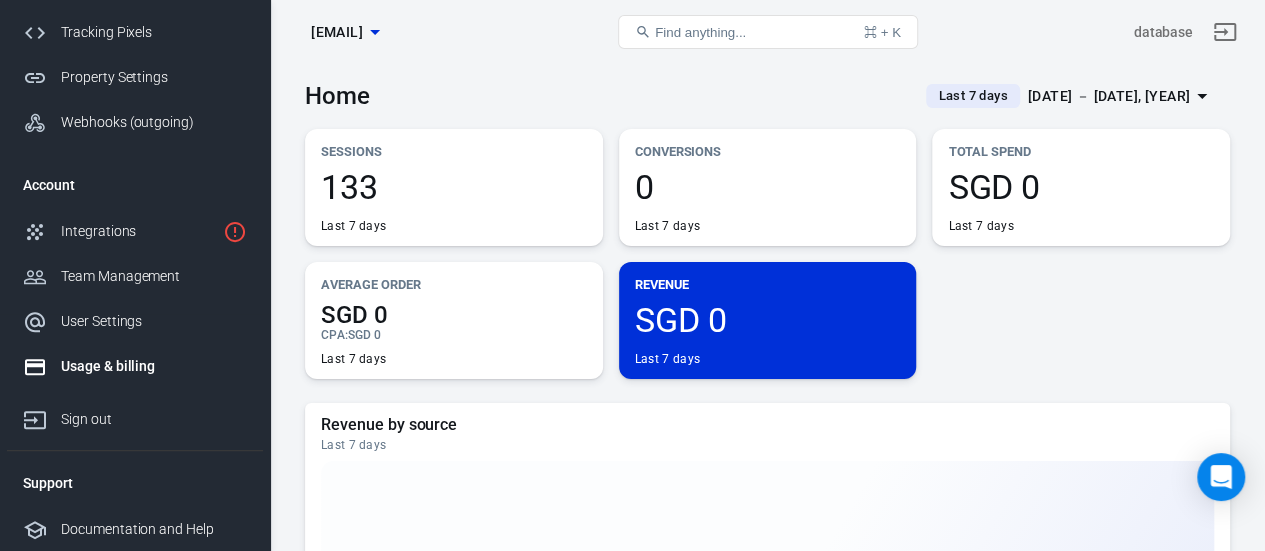 click on "Usage & billing" at bounding box center (154, 366) 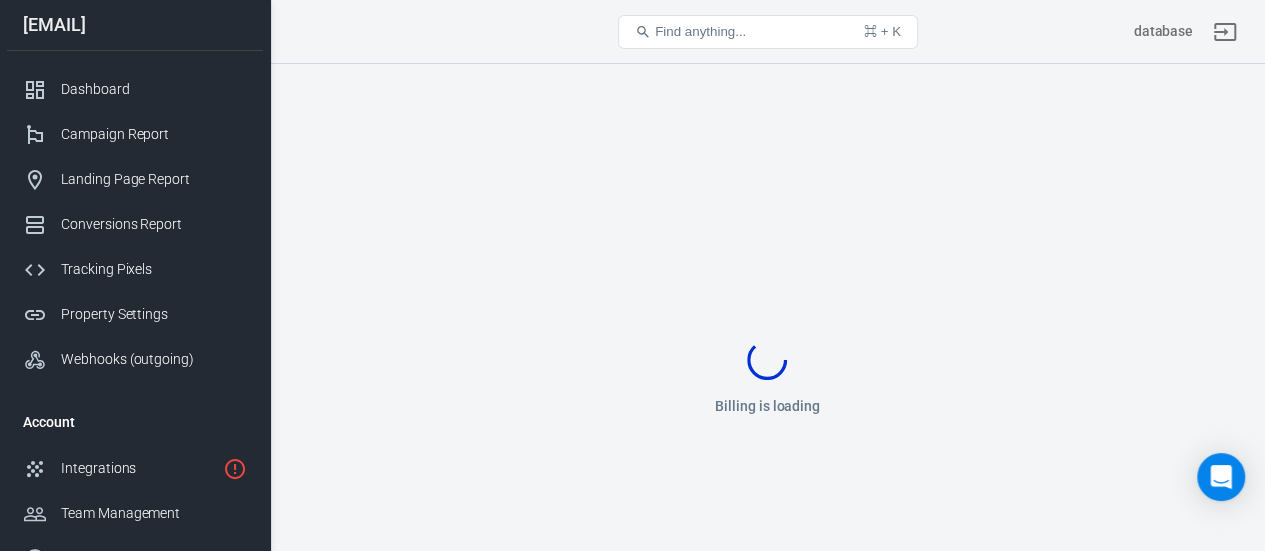scroll, scrollTop: 0, scrollLeft: 0, axis: both 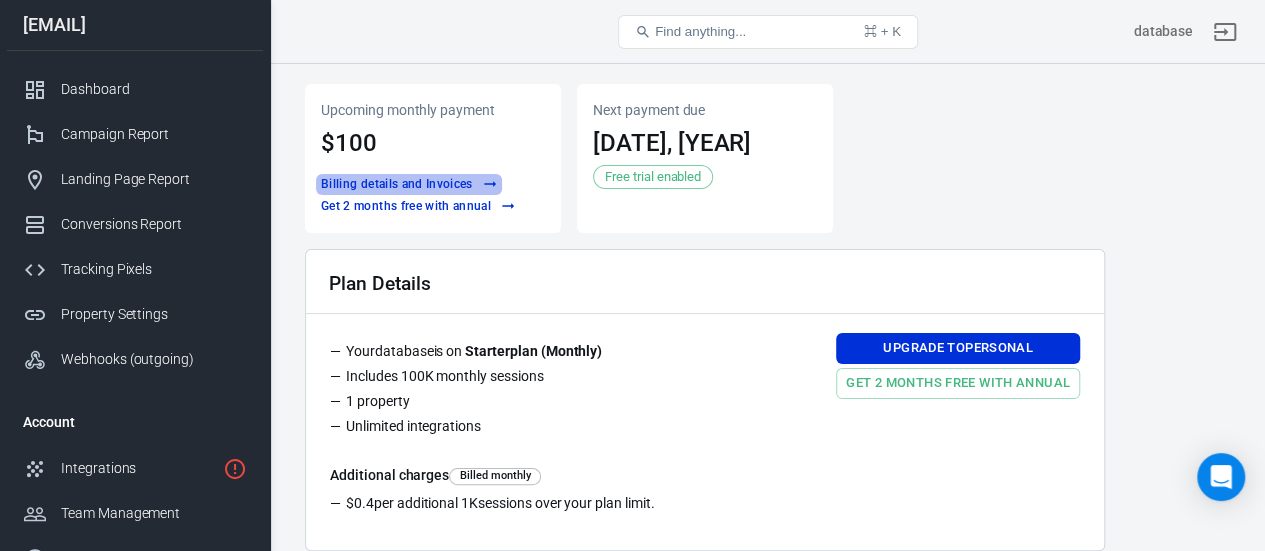 click on "Billing details and Invoices" at bounding box center [409, 184] 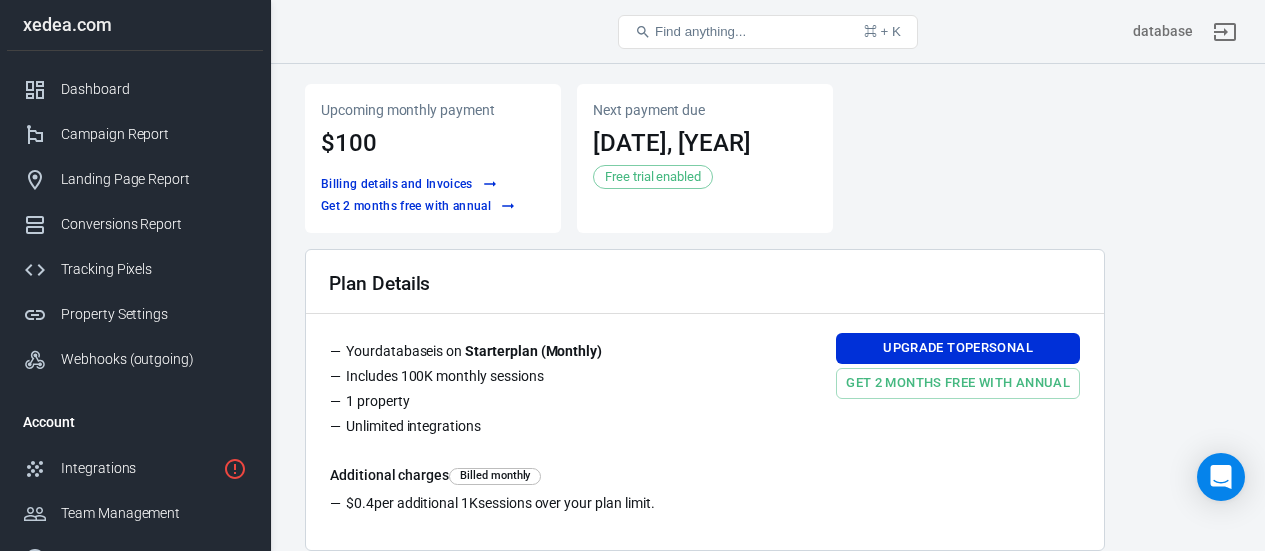 scroll, scrollTop: 0, scrollLeft: 0, axis: both 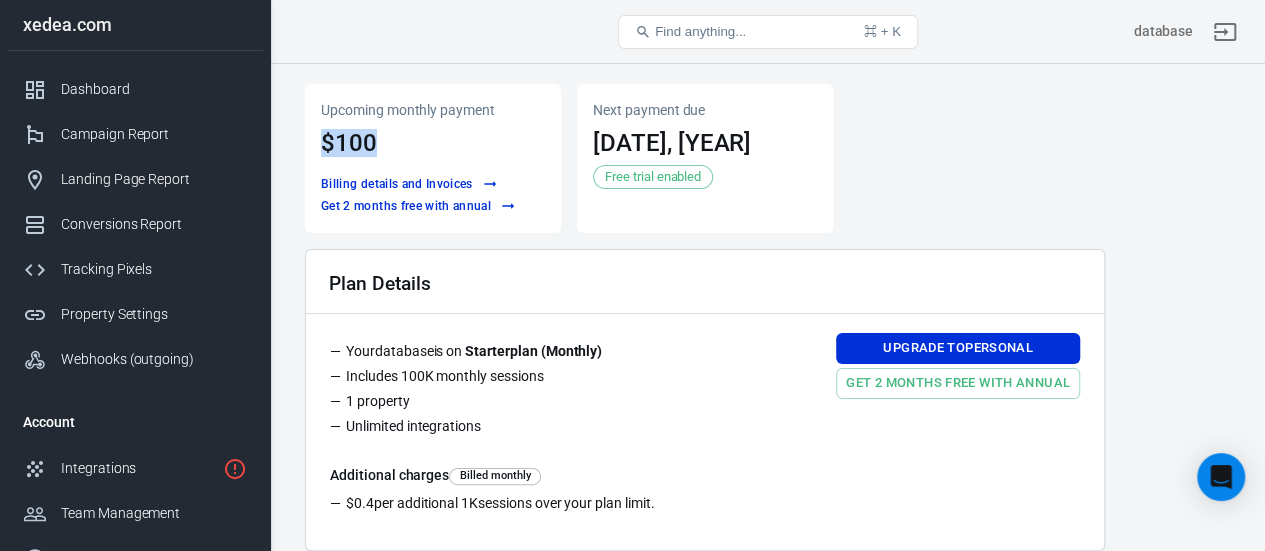 drag, startPoint x: 375, startPoint y: 131, endPoint x: 316, endPoint y: 139, distance: 59.5399 